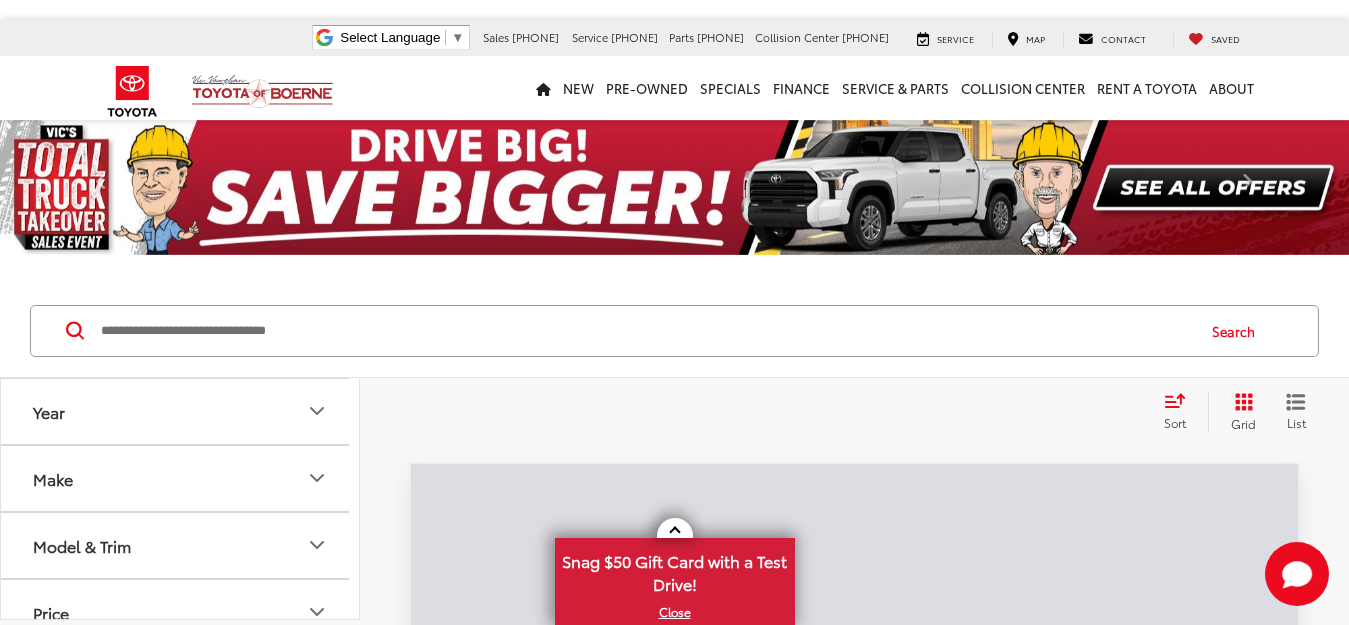scroll, scrollTop: 0, scrollLeft: 0, axis: both 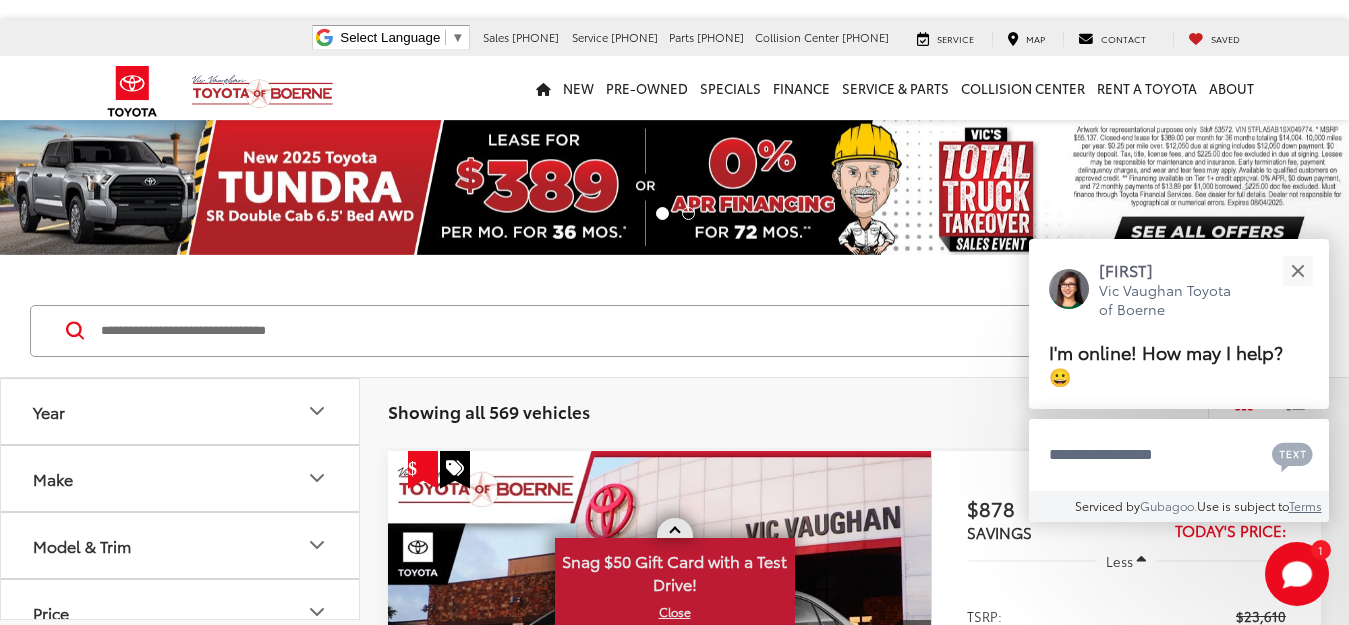 click on "X" at bounding box center [675, 612] 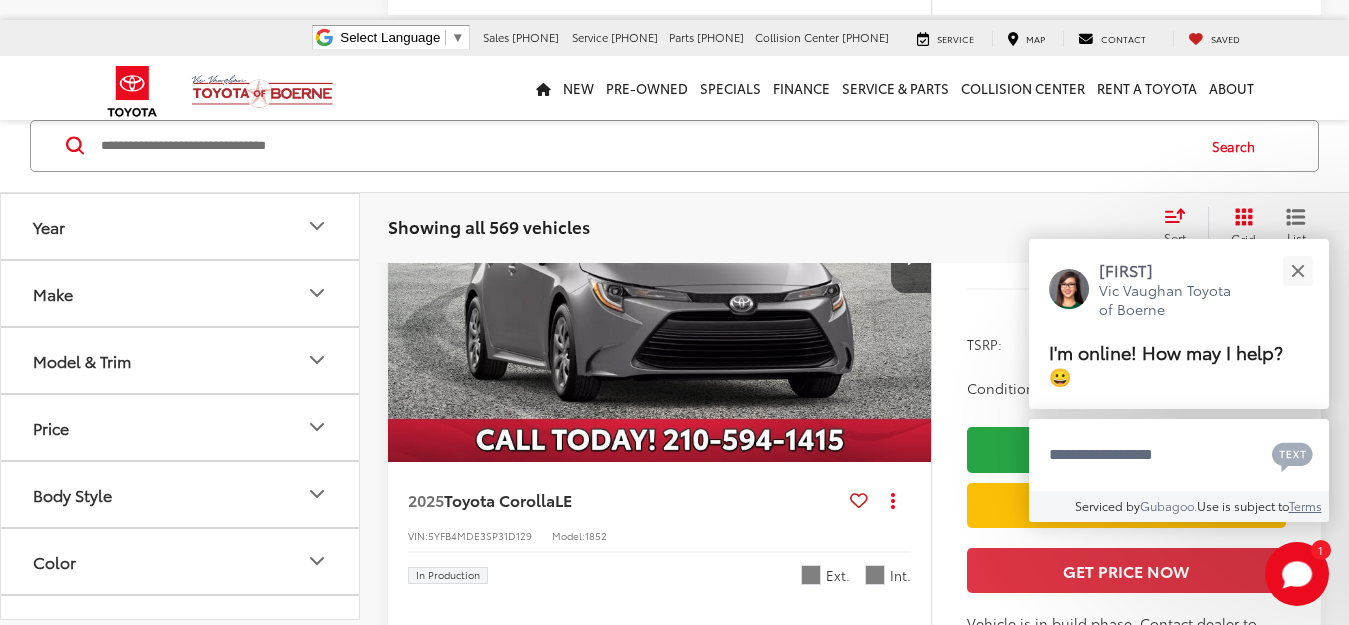 scroll, scrollTop: 2142, scrollLeft: 0, axis: vertical 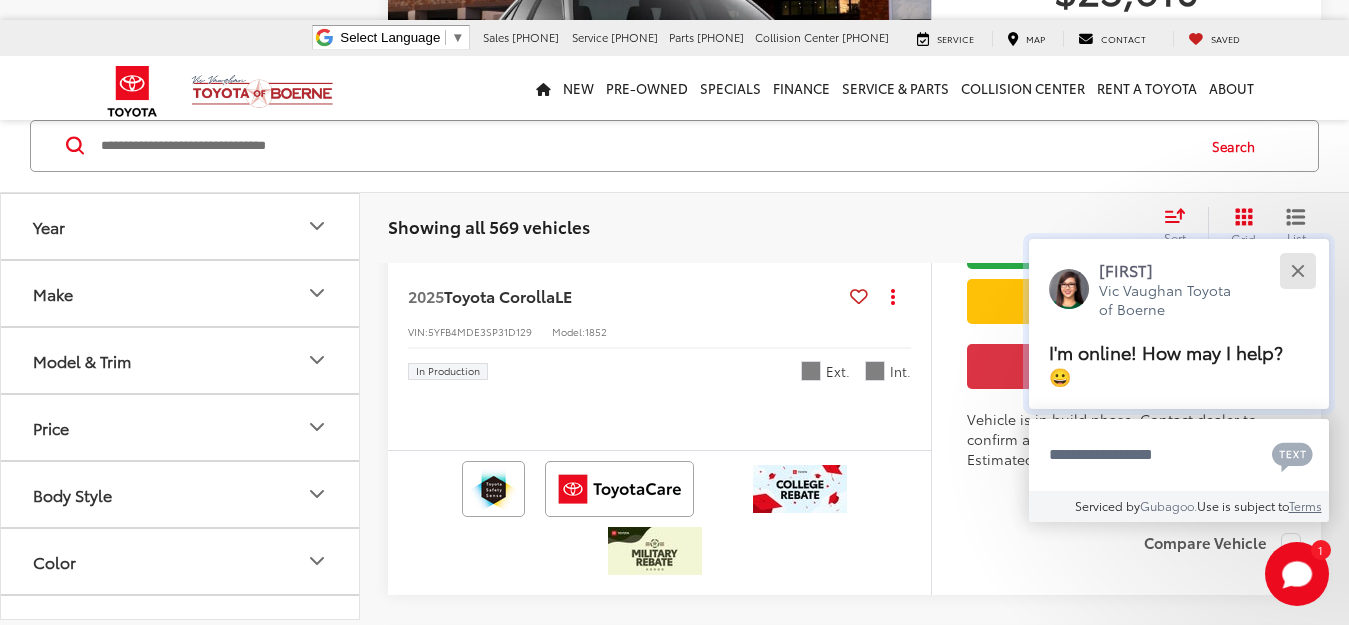 click at bounding box center [1297, 270] 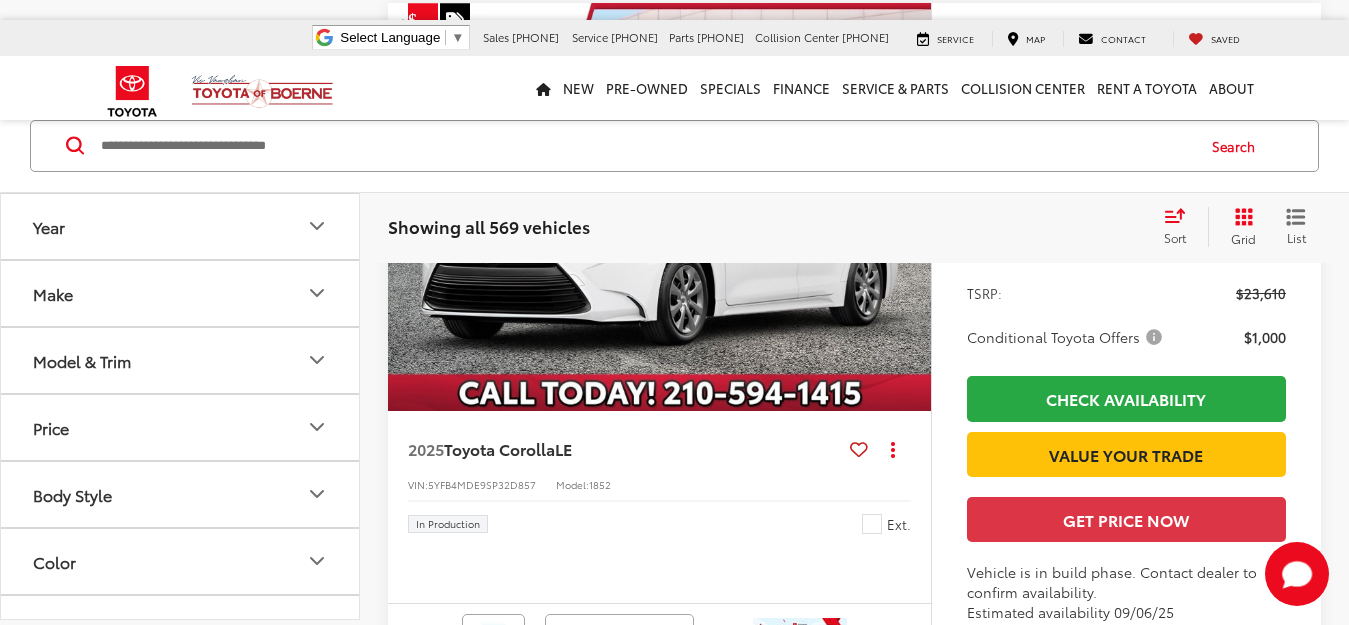 scroll, scrollTop: 8670, scrollLeft: 0, axis: vertical 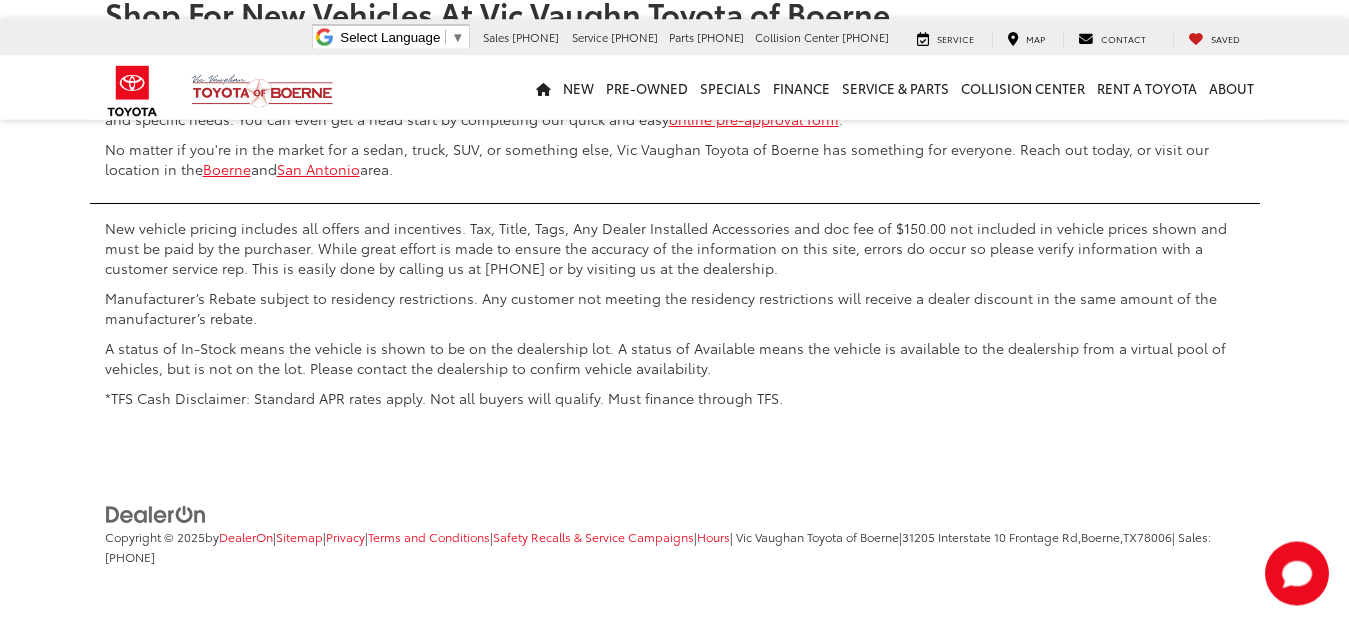 click on "2" at bounding box center (963, -83) 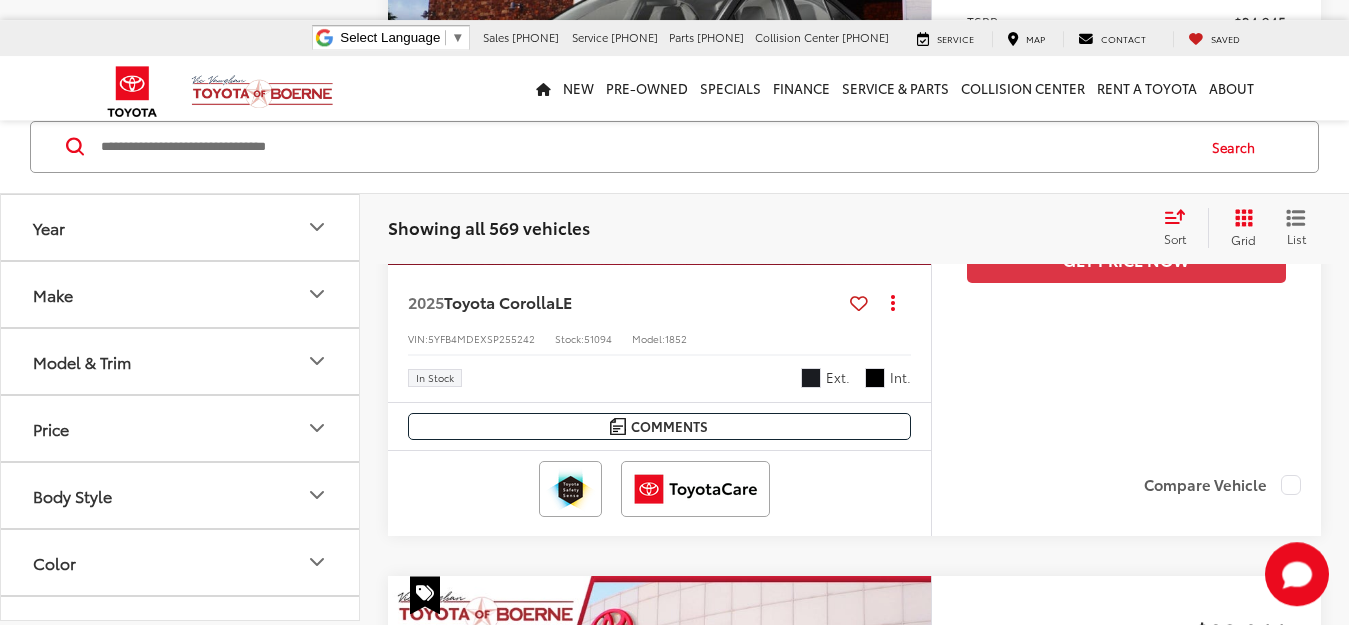 scroll, scrollTop: 1001, scrollLeft: 0, axis: vertical 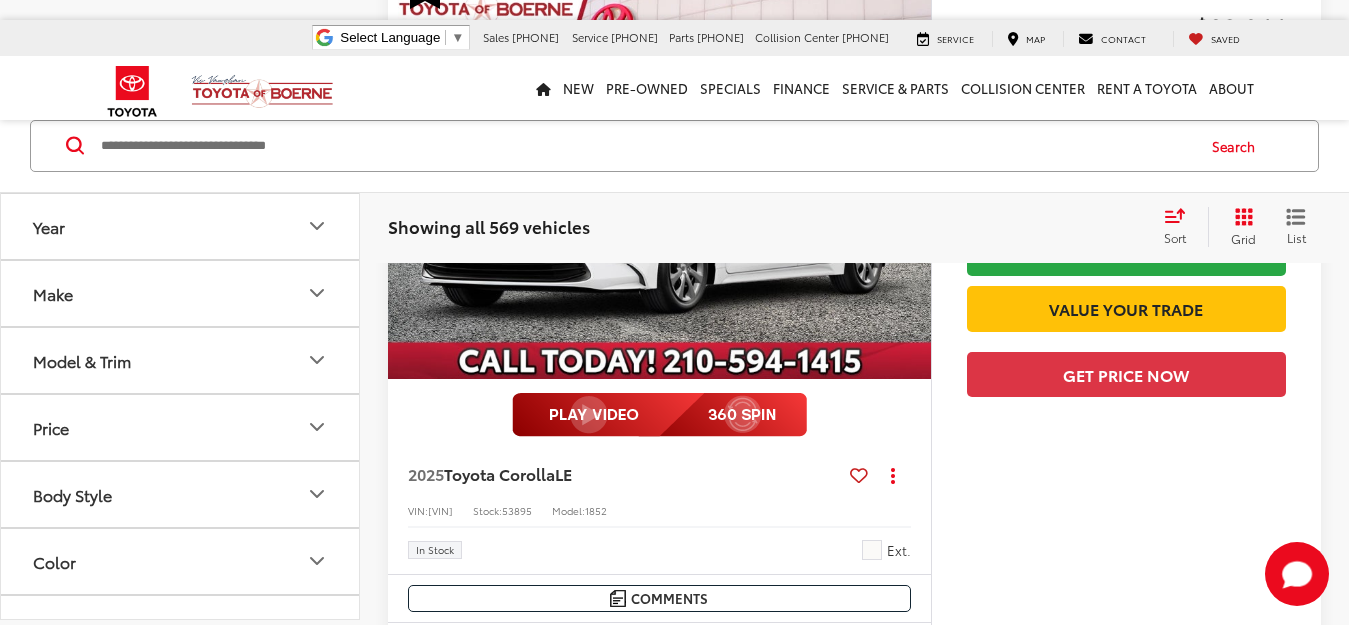 click at bounding box center [659, 415] 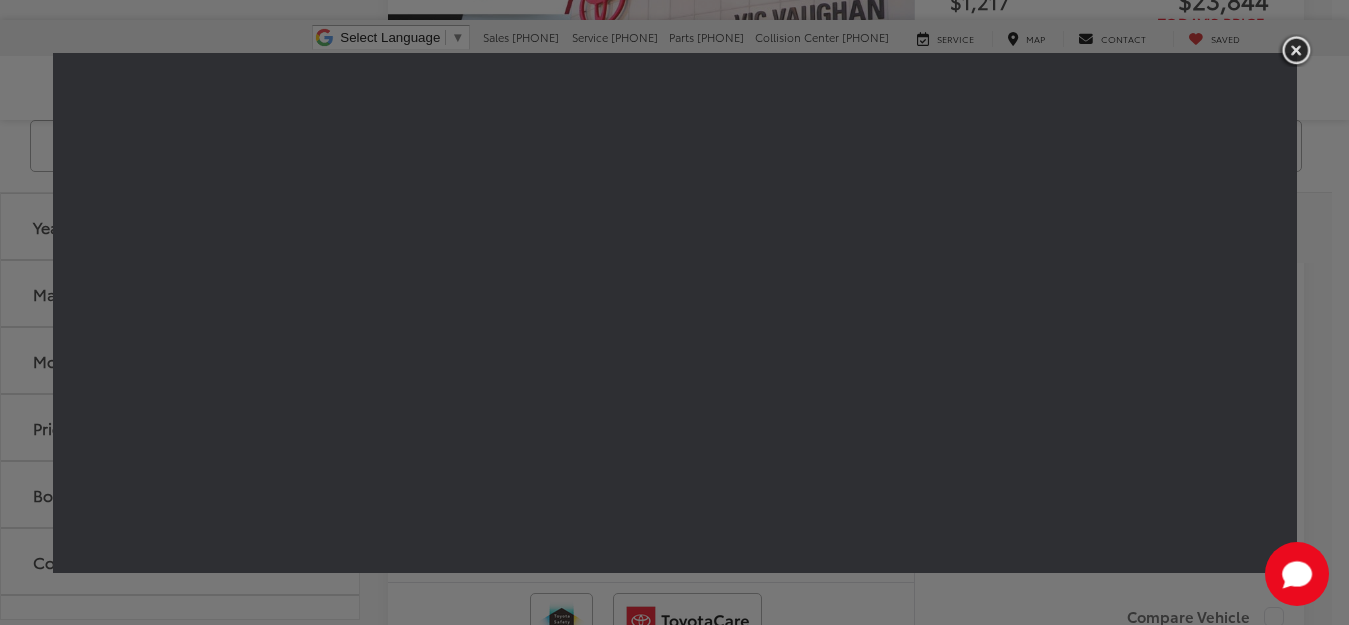 click at bounding box center [674, 312] 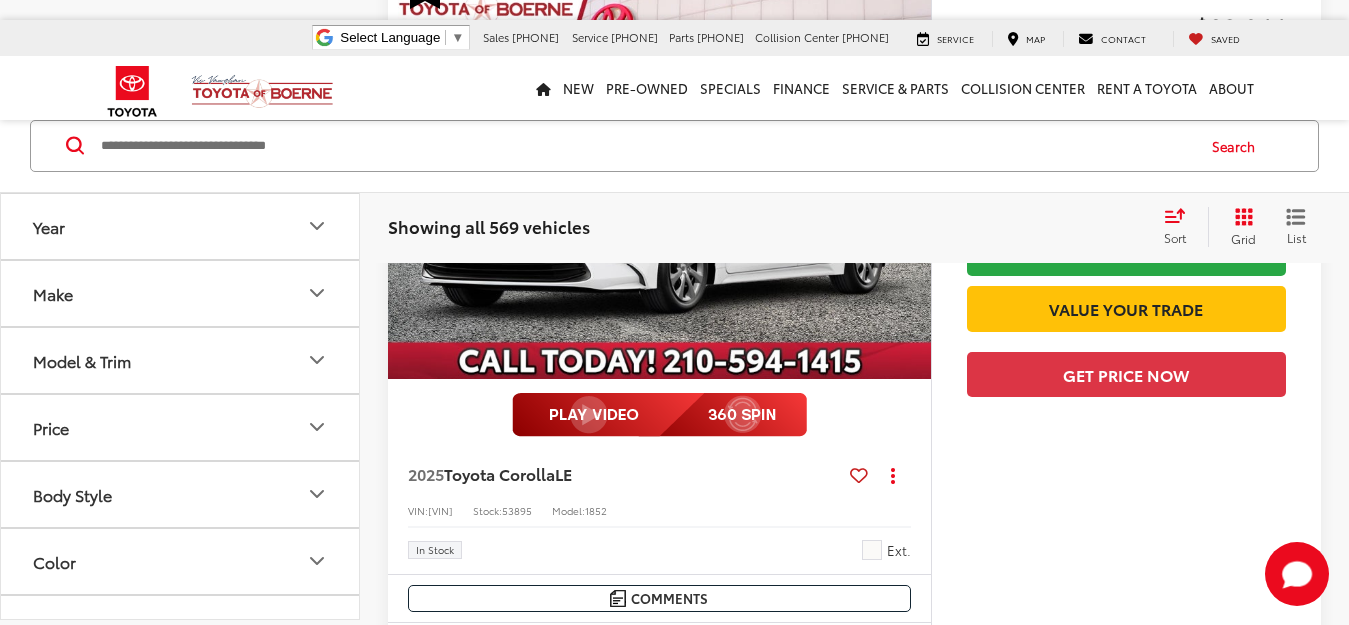scroll, scrollTop: 10248, scrollLeft: 0, axis: vertical 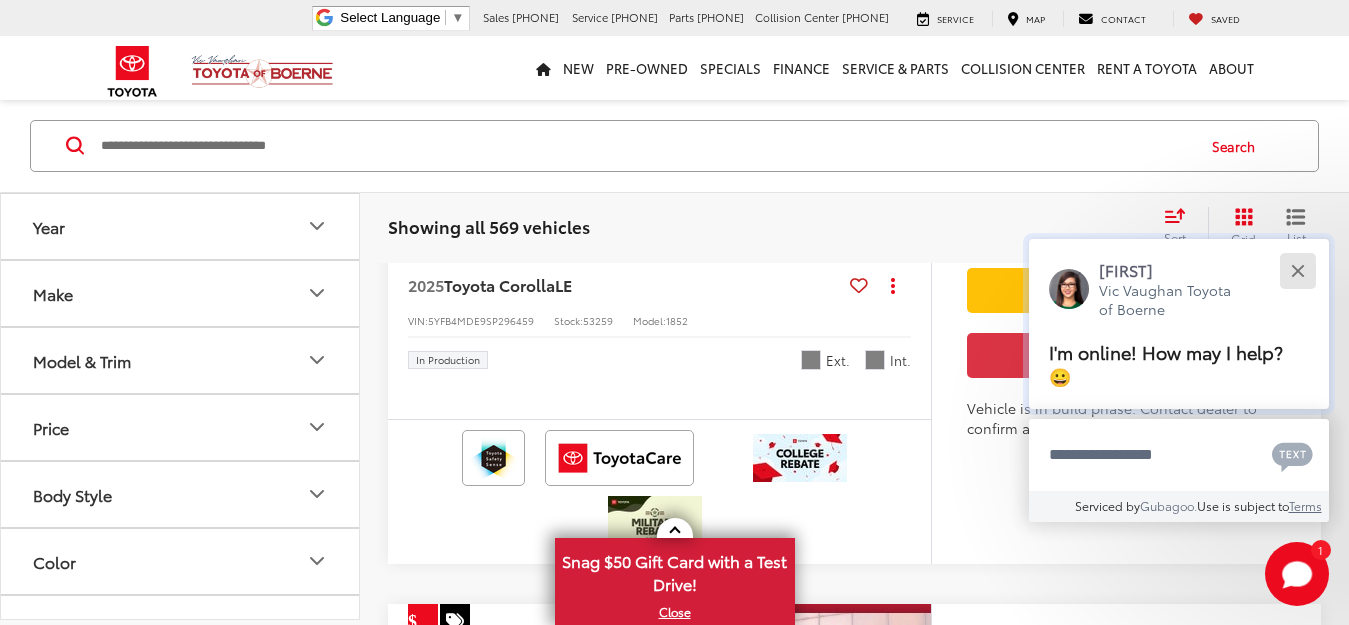click at bounding box center (1297, 270) 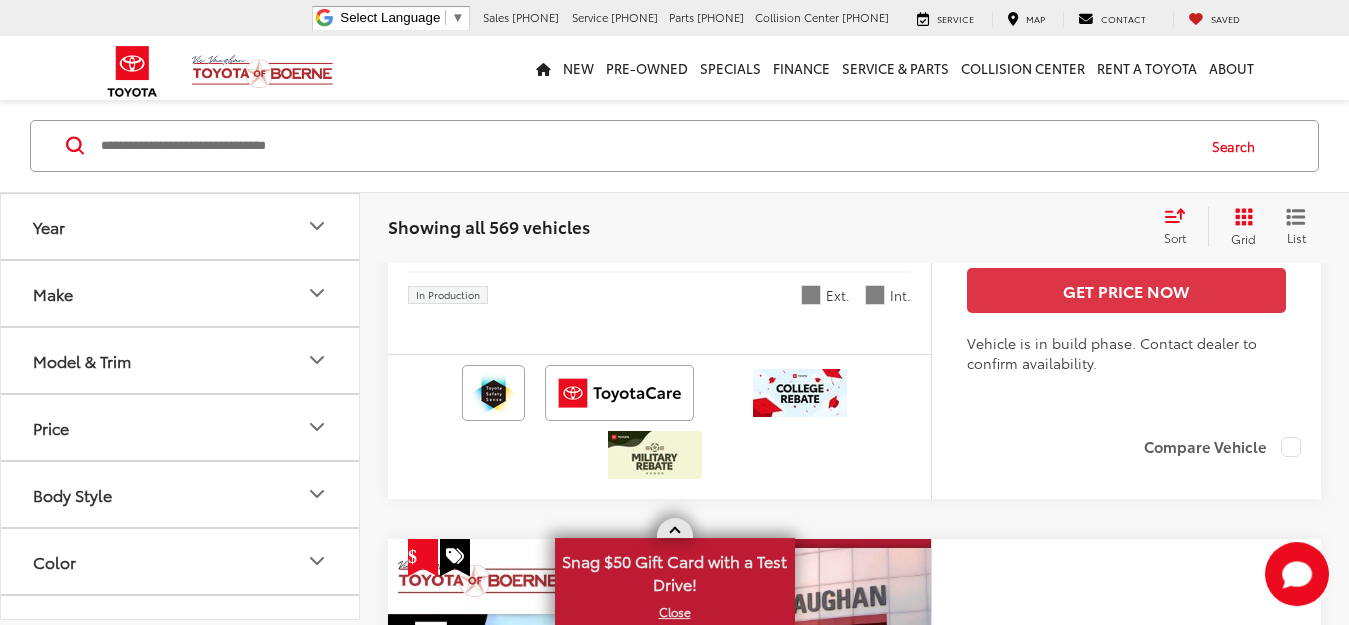 scroll, scrollTop: 1573, scrollLeft: 0, axis: vertical 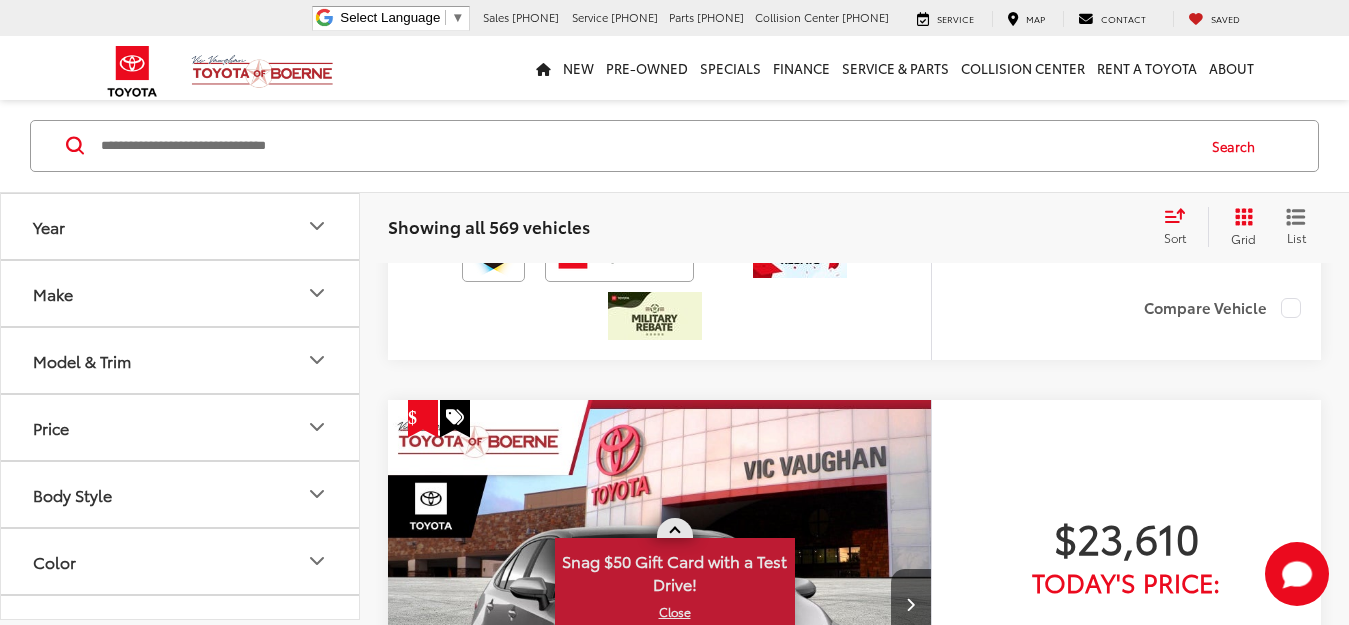 click on "X" at bounding box center [675, 612] 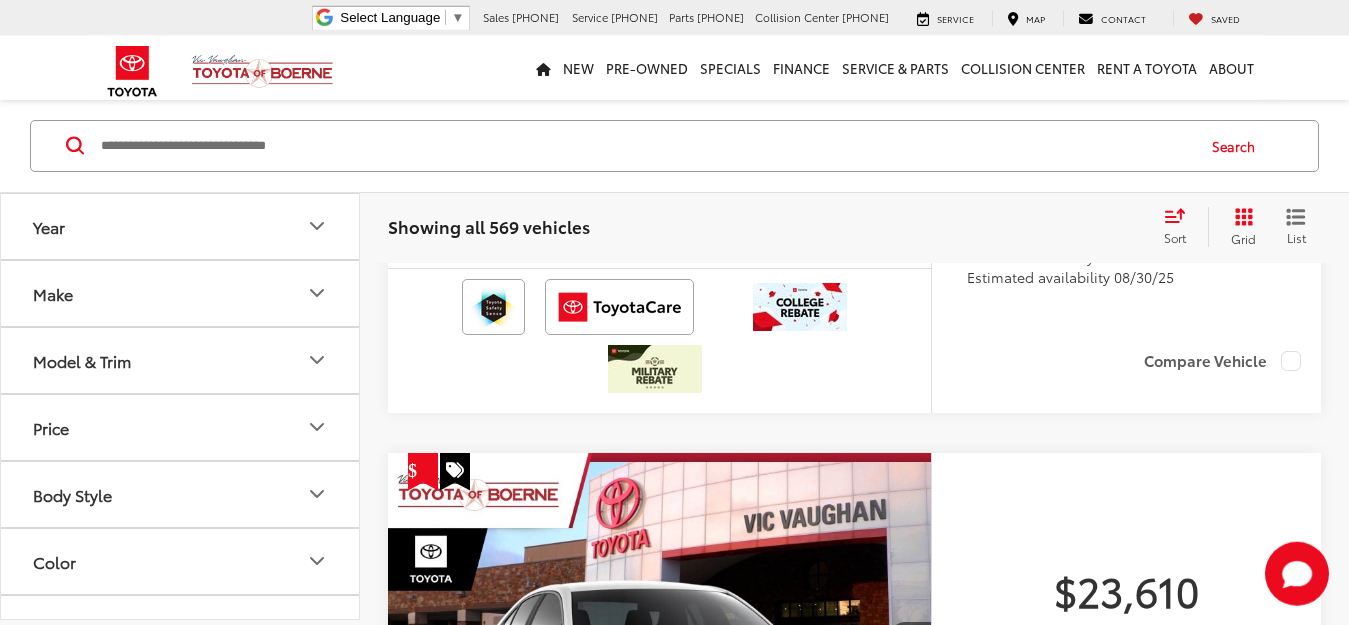 scroll, scrollTop: 2185, scrollLeft: 0, axis: vertical 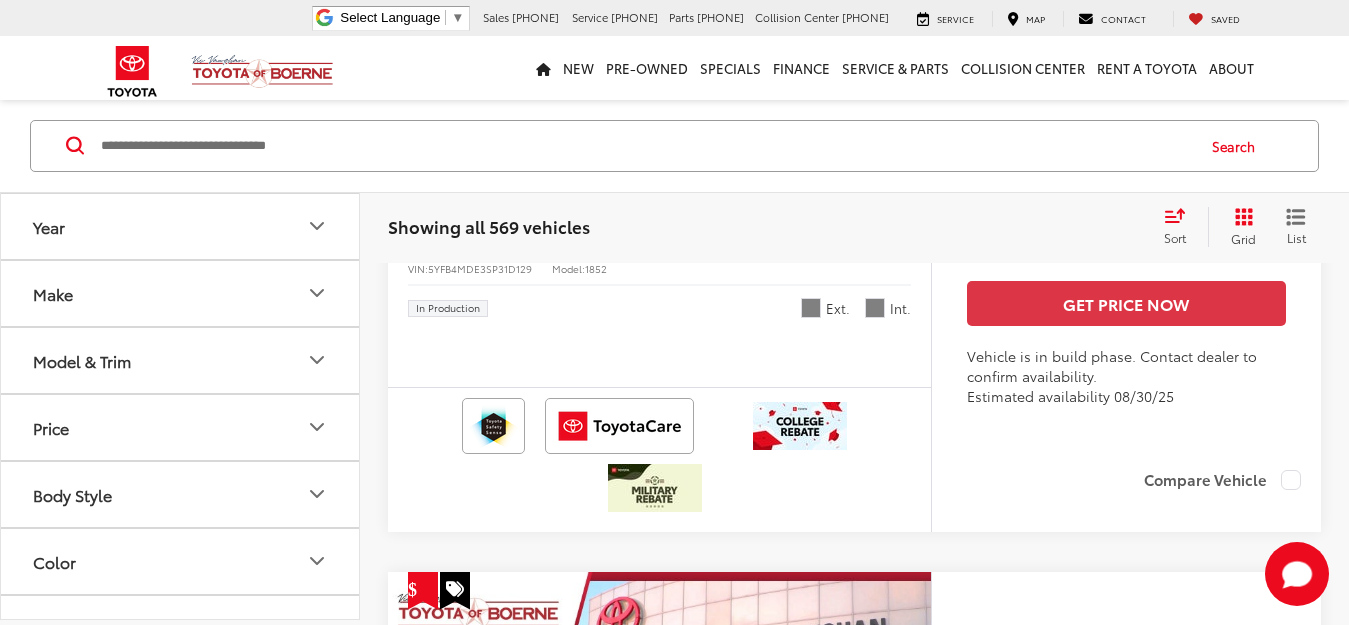 click at bounding box center [646, 146] 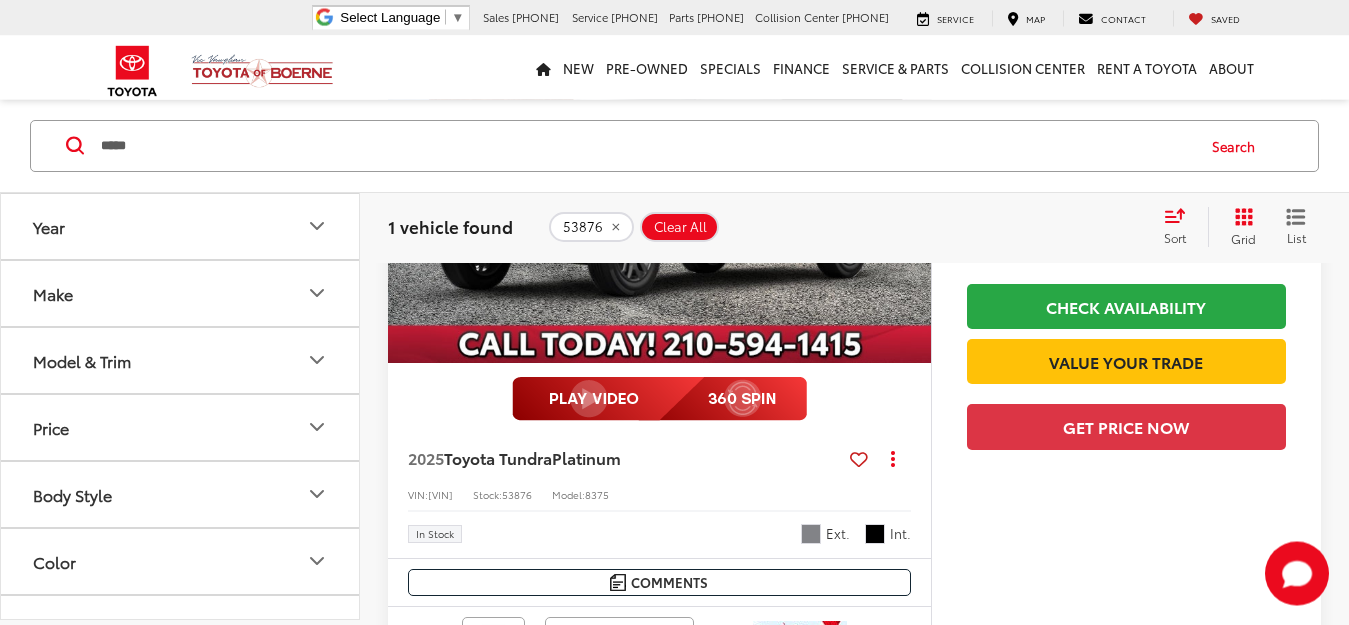scroll, scrollTop: 453, scrollLeft: 0, axis: vertical 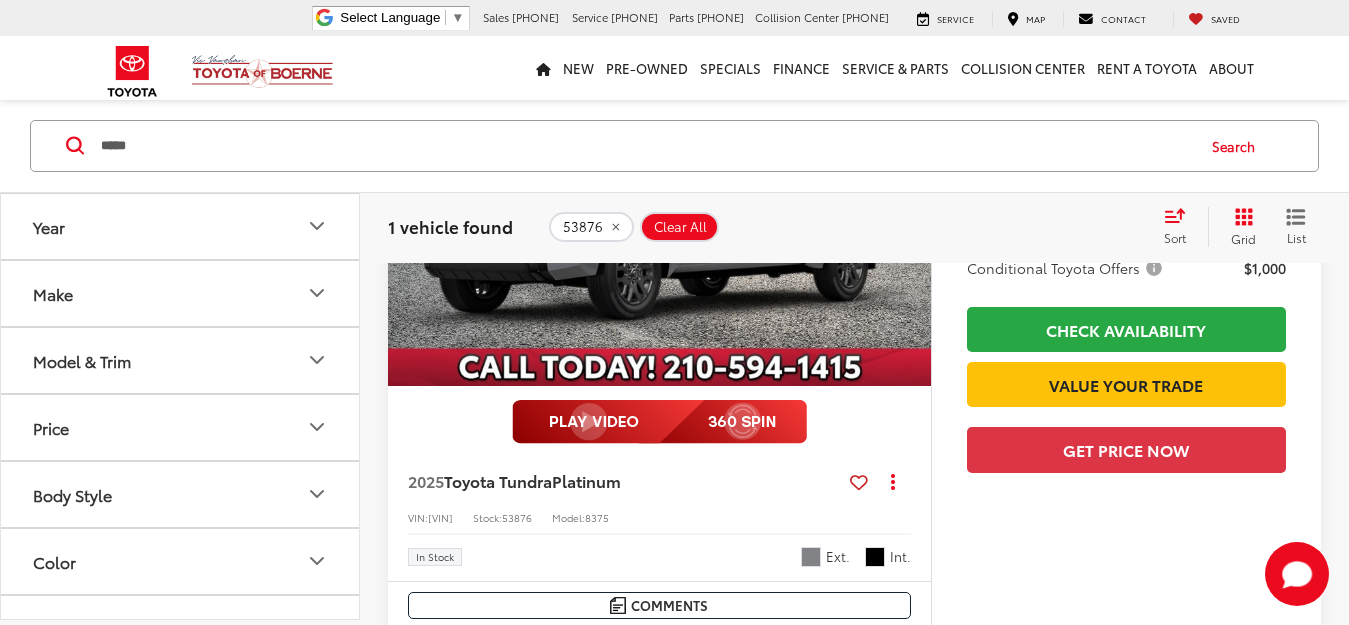 click on "*****" at bounding box center (646, 146) 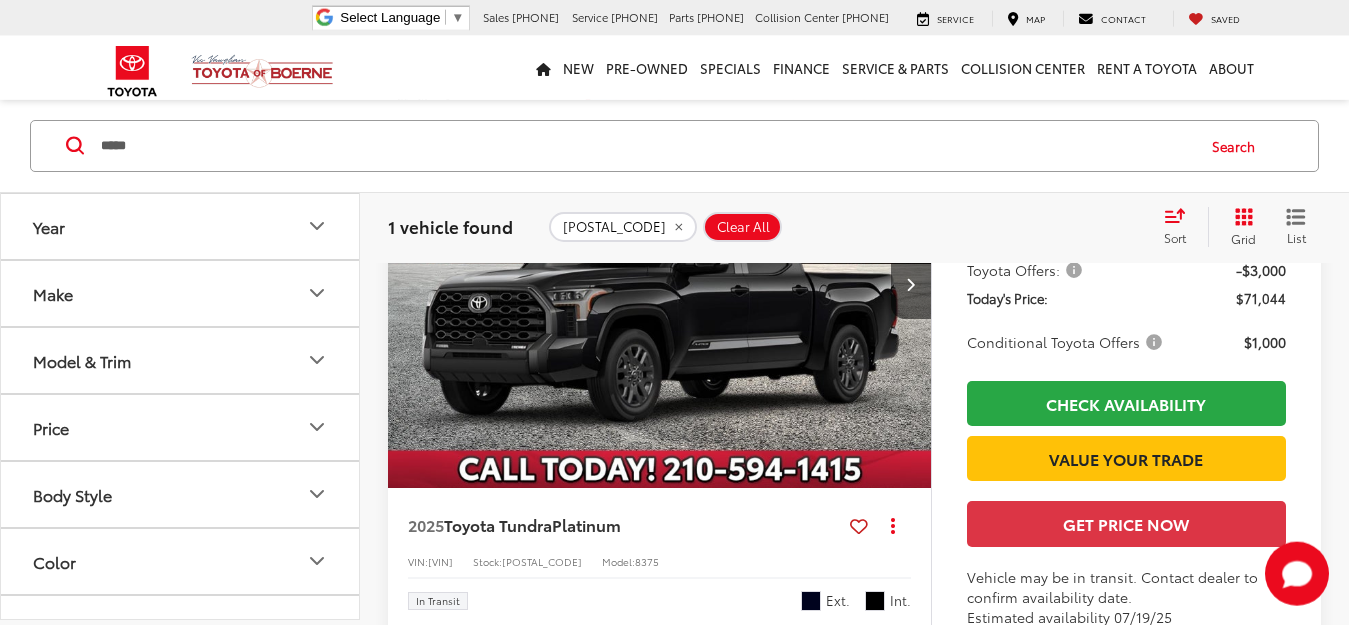 scroll, scrollTop: 471, scrollLeft: 0, axis: vertical 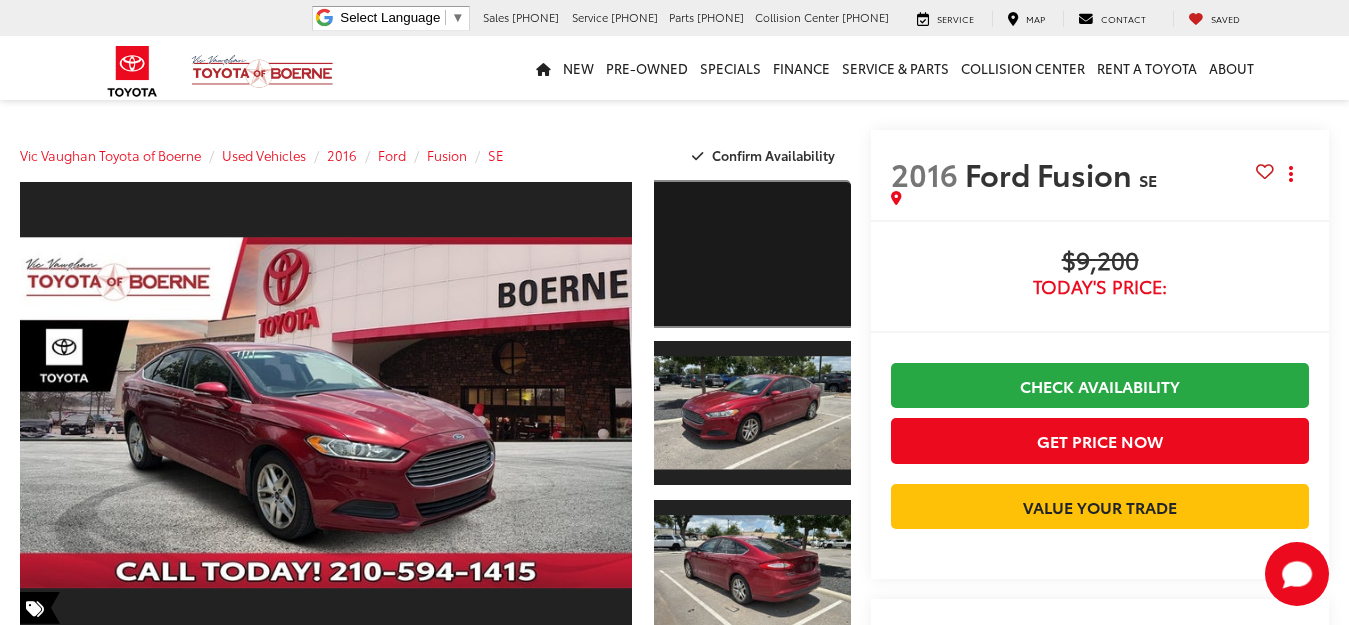 click at bounding box center [752, 254] 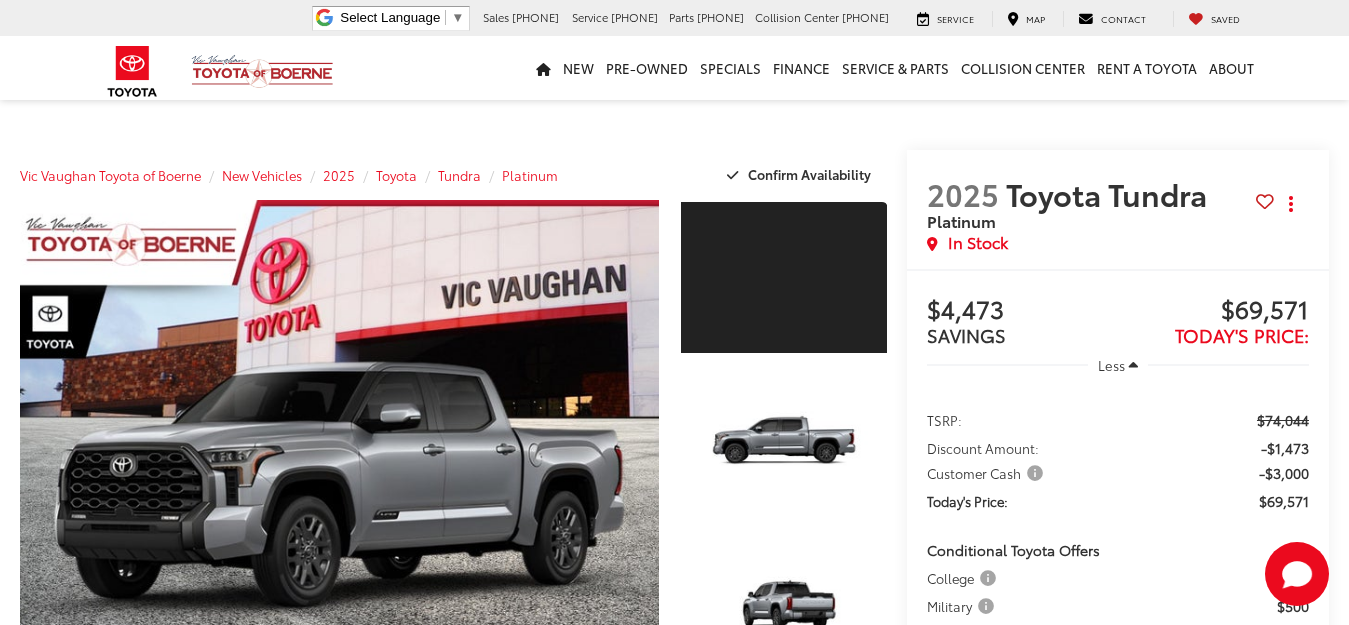 scroll, scrollTop: 0, scrollLeft: 0, axis: both 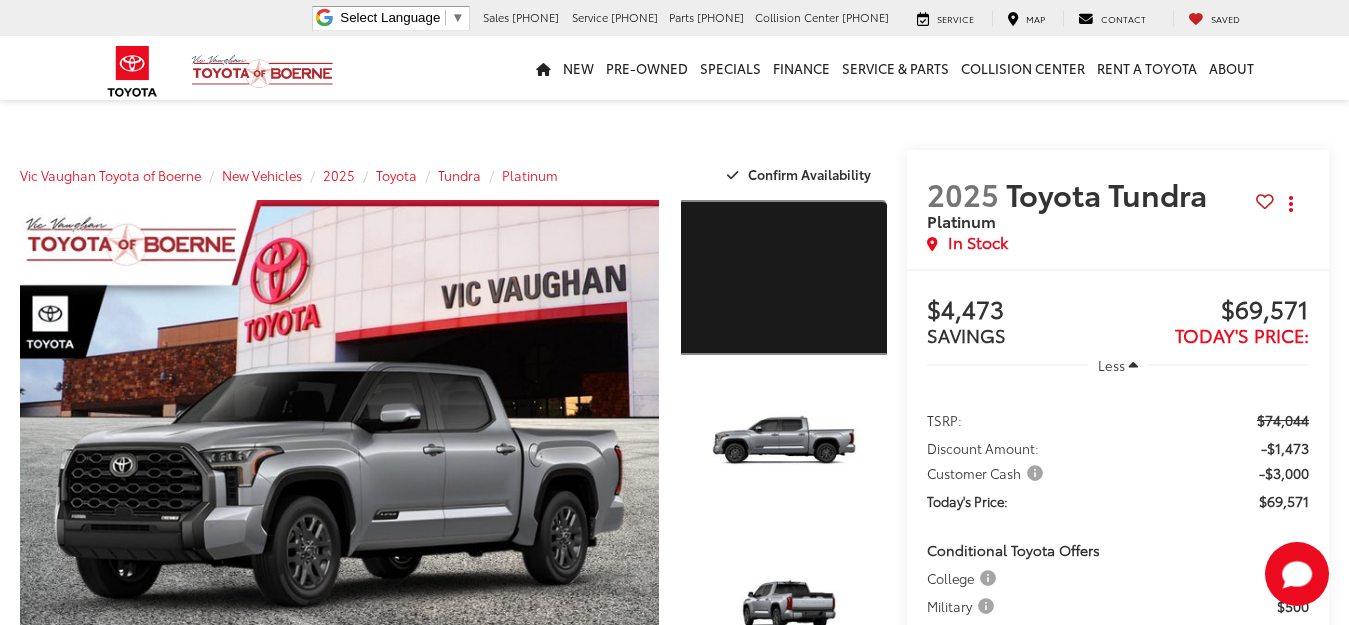 click at bounding box center [784, 277] 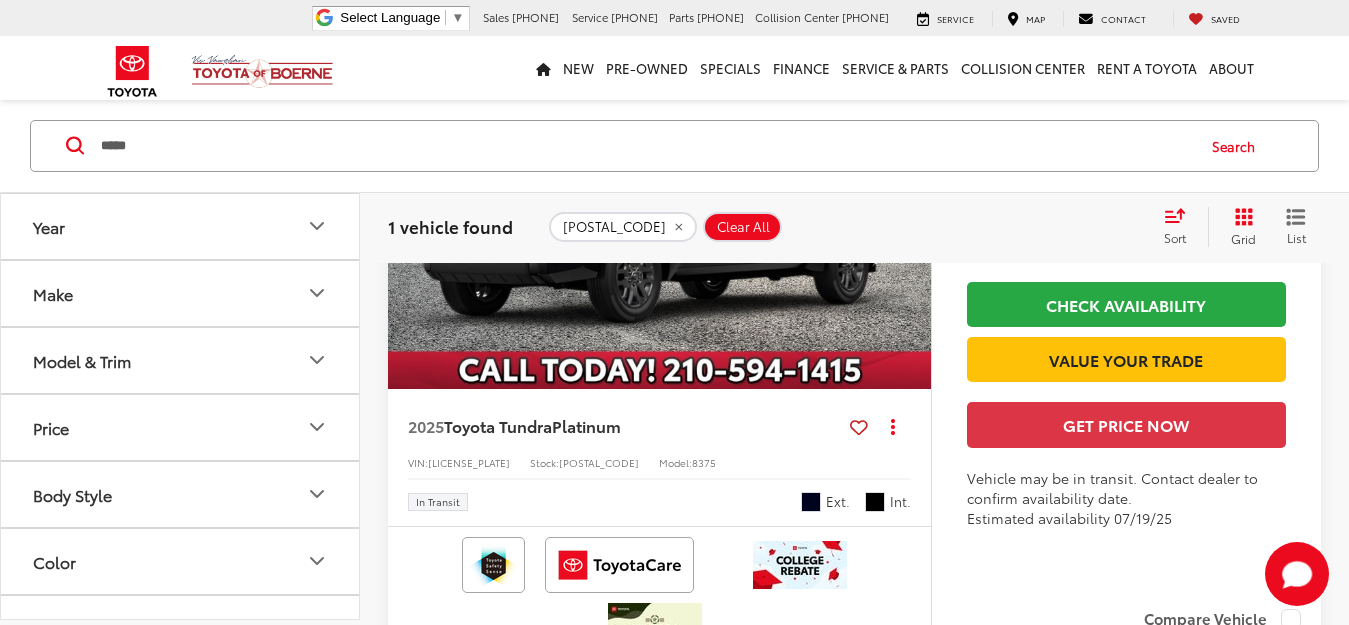 scroll, scrollTop: 348, scrollLeft: 0, axis: vertical 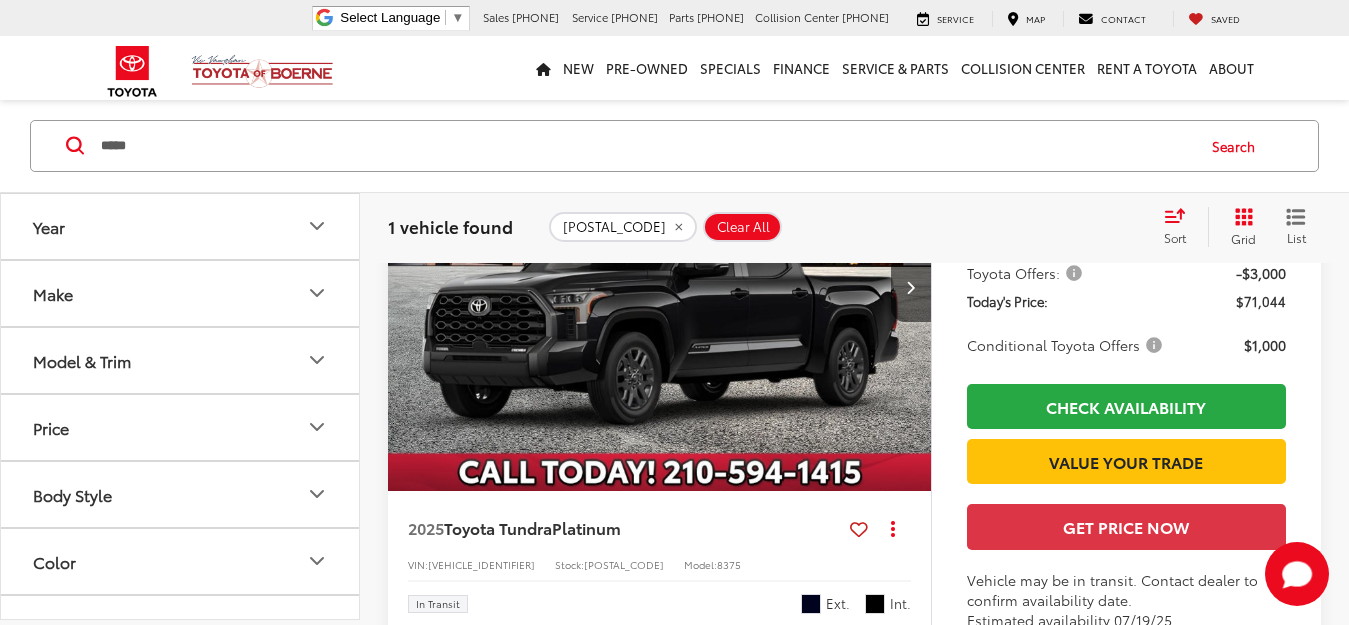 click on "*****" at bounding box center (646, 146) 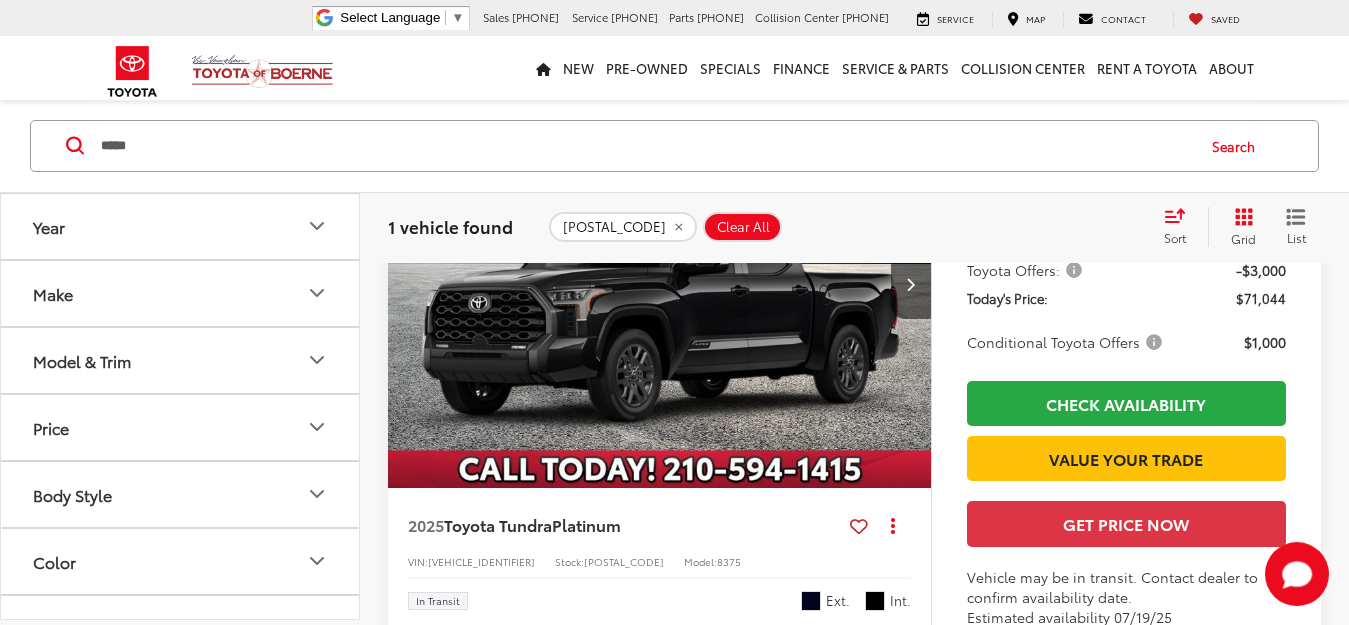 scroll, scrollTop: 348, scrollLeft: 0, axis: vertical 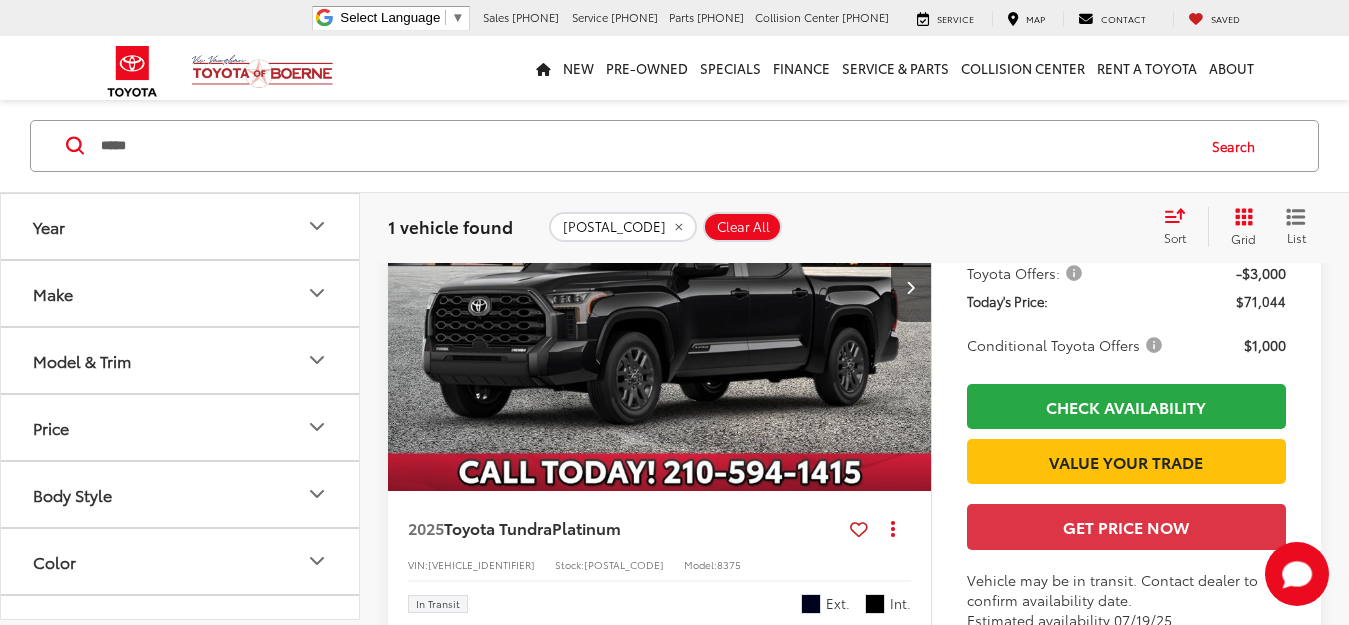 paste 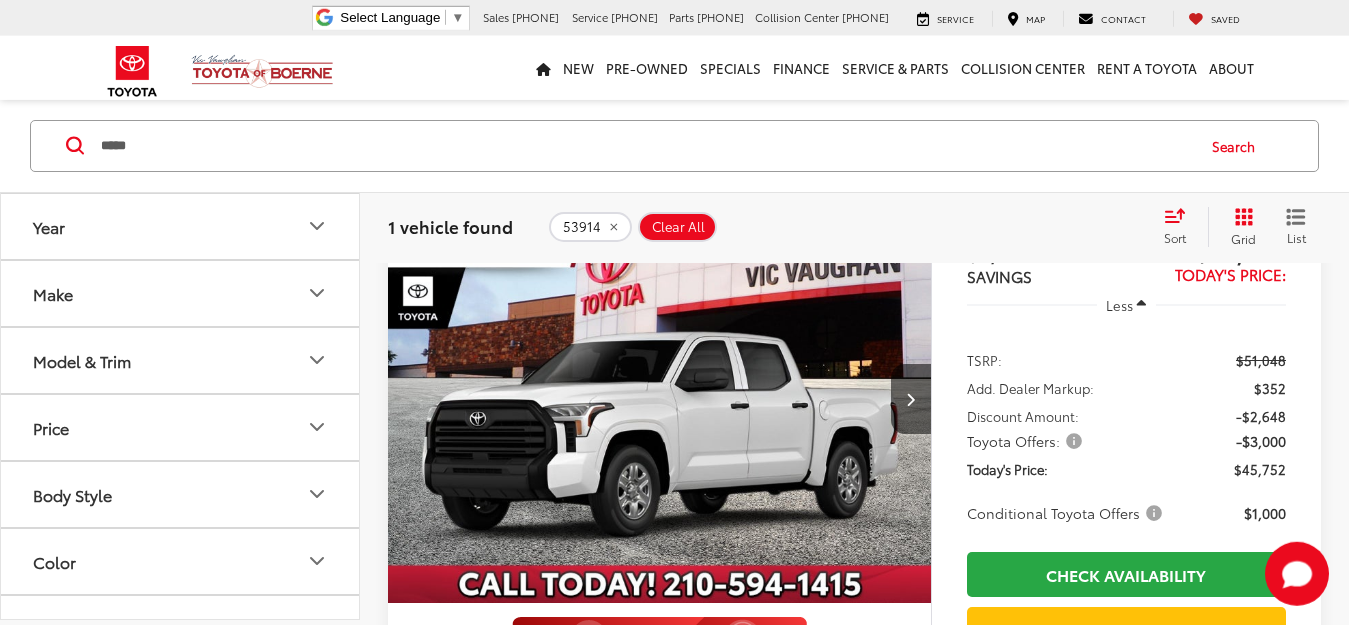 scroll, scrollTop: 471, scrollLeft: 0, axis: vertical 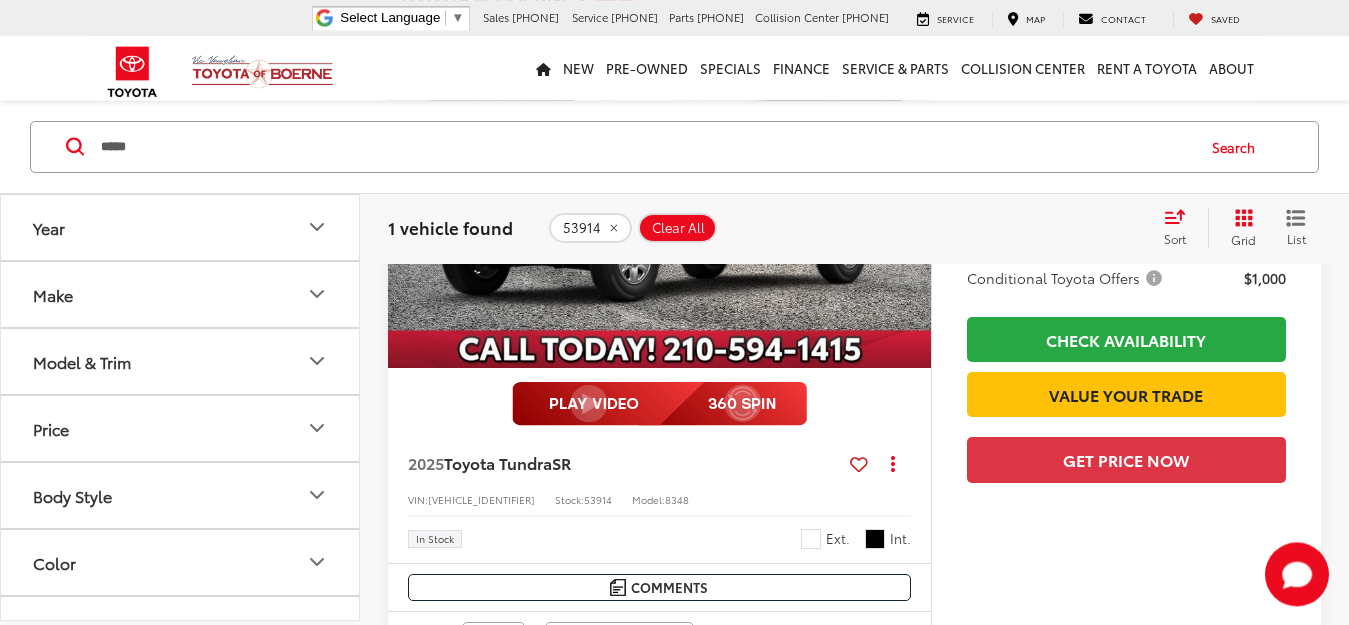click at bounding box center (659, 404) 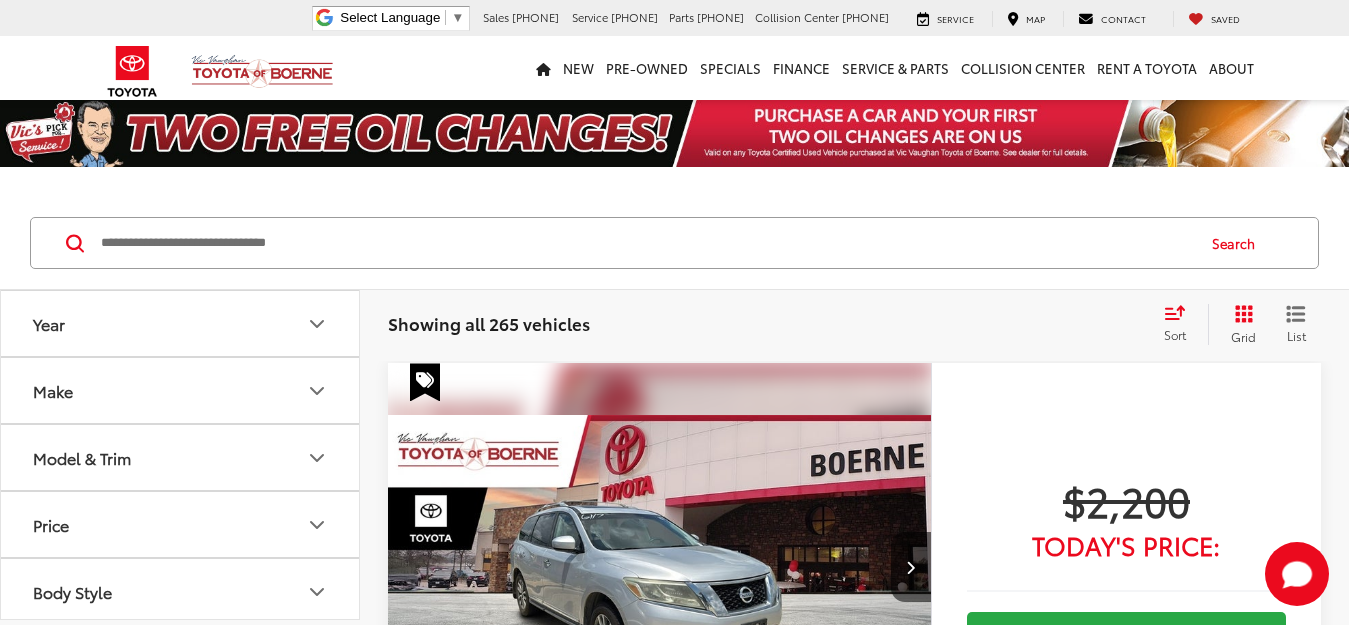 scroll, scrollTop: 0, scrollLeft: 0, axis: both 